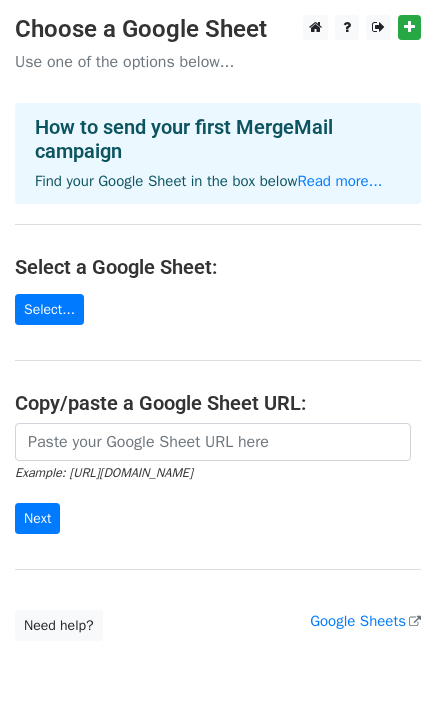 scroll, scrollTop: 0, scrollLeft: 0, axis: both 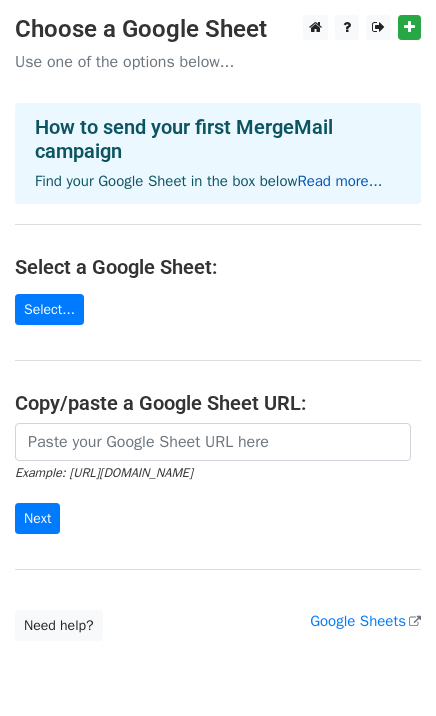 click on "Read more..." at bounding box center (339, 181) 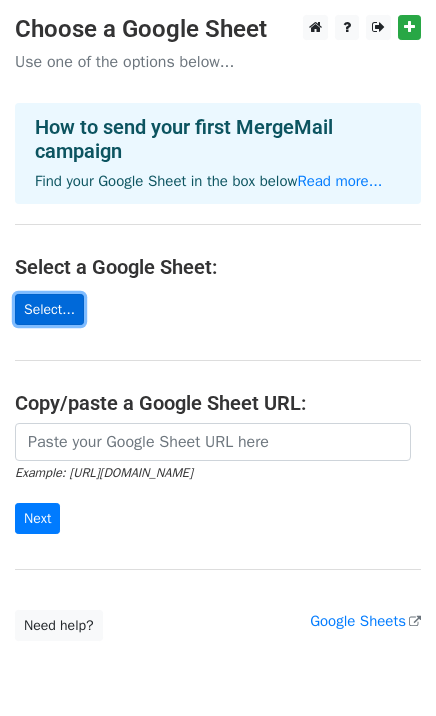 click on "Select..." at bounding box center [49, 309] 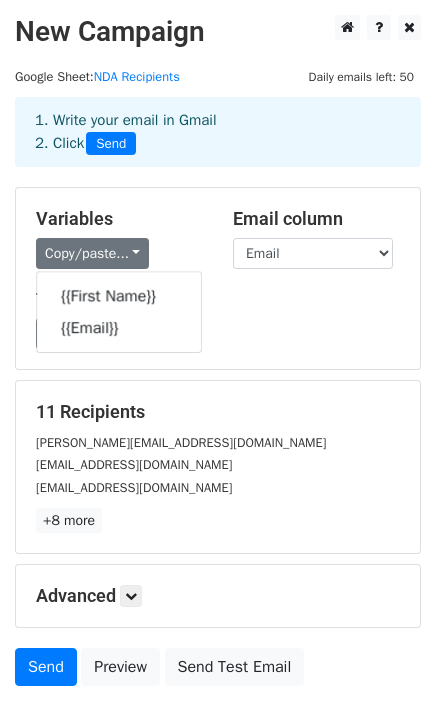 scroll, scrollTop: 0, scrollLeft: 0, axis: both 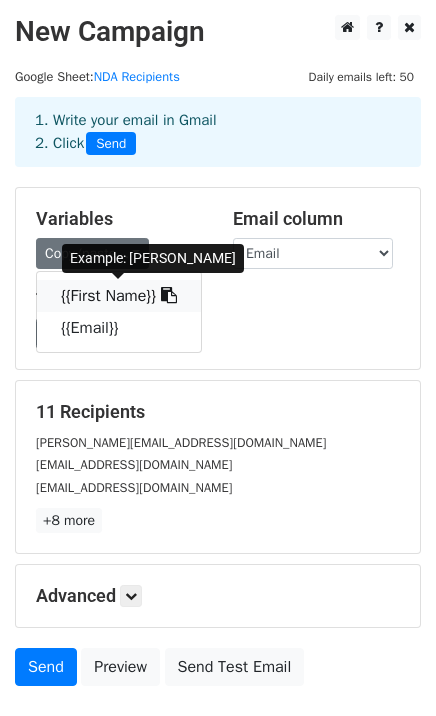 click on "{{First Name}}" at bounding box center (119, 296) 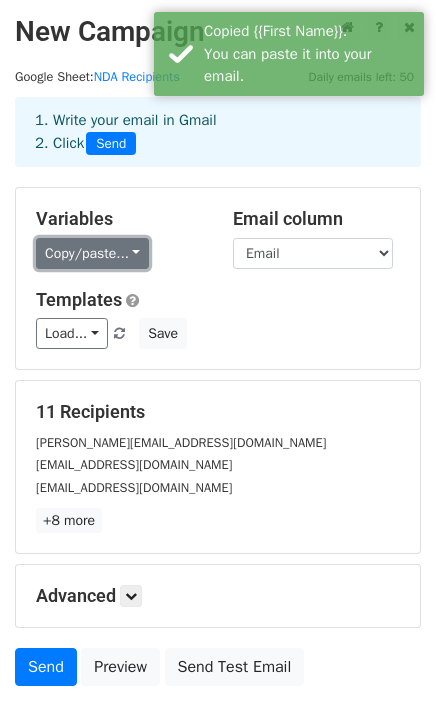 click on "Copy/paste..." at bounding box center (92, 253) 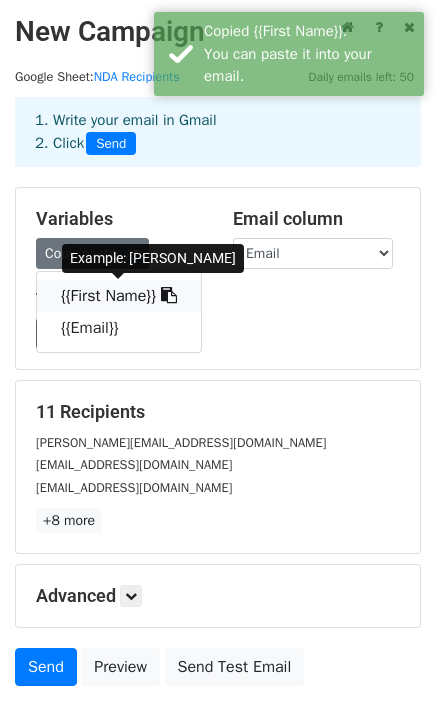click on "{{First Name}}" at bounding box center (119, 296) 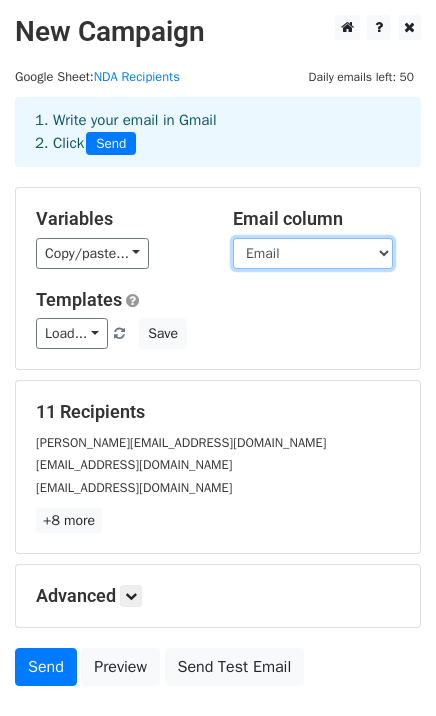 click on "First Name
Email" at bounding box center (313, 253) 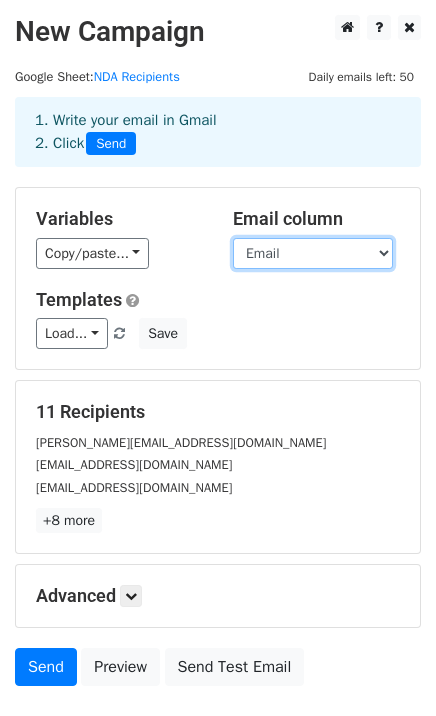 click on "First Name
Email" at bounding box center [313, 253] 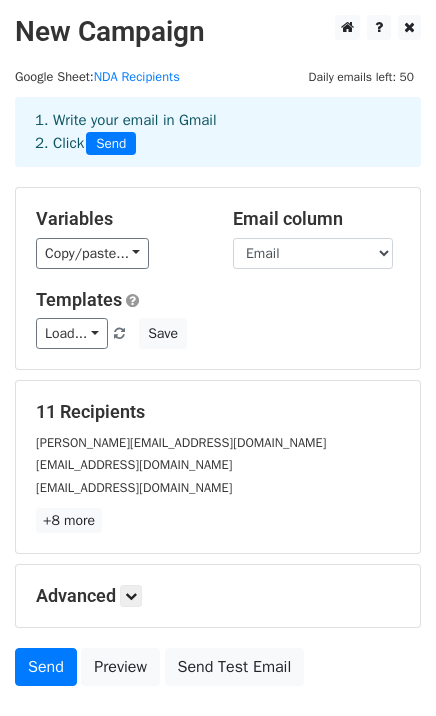 click on "Load...
No templates saved
Save" at bounding box center [218, 333] 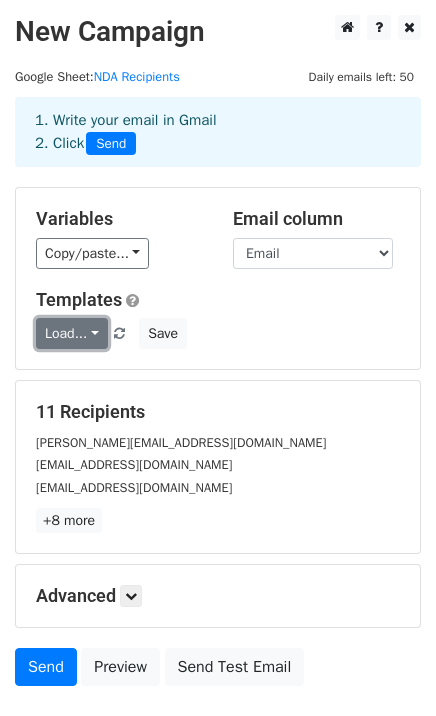 click on "Load..." at bounding box center (72, 333) 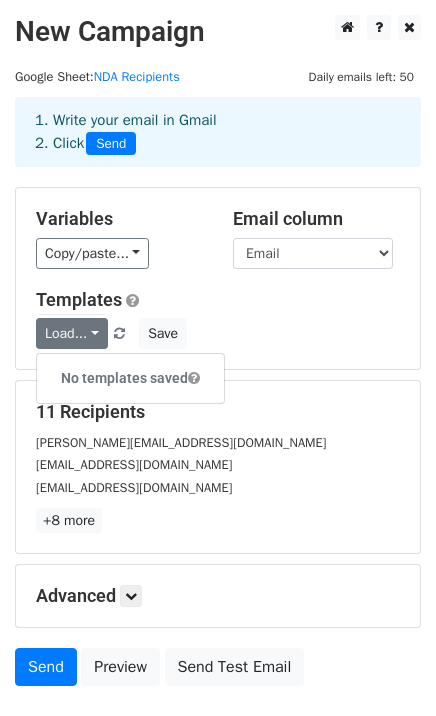 click on "Load...
No templates saved
Save" at bounding box center (218, 333) 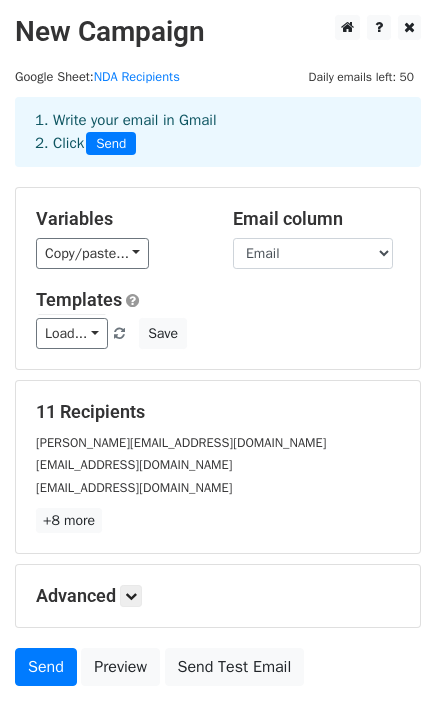 scroll, scrollTop: 139, scrollLeft: 0, axis: vertical 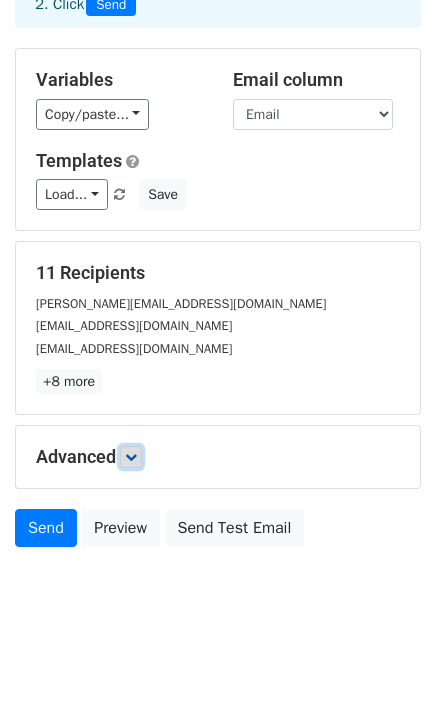 click at bounding box center (131, 457) 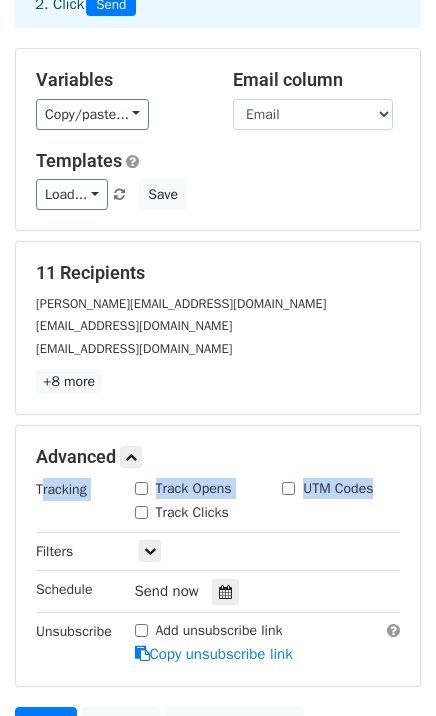 drag, startPoint x: 434, startPoint y: 455, endPoint x: 438, endPoint y: 470, distance: 15.524175 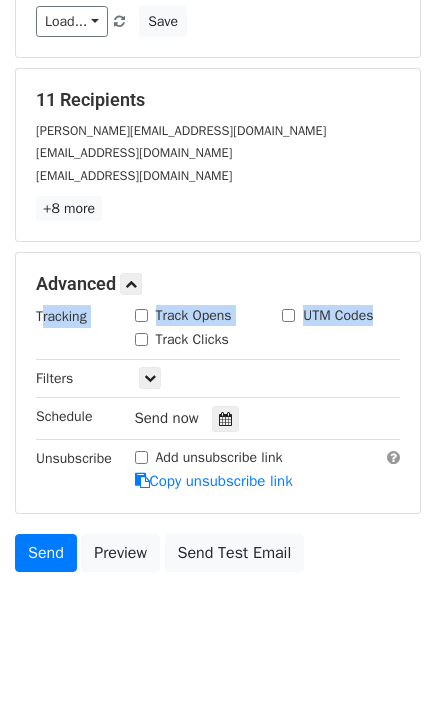 scroll, scrollTop: 335, scrollLeft: 0, axis: vertical 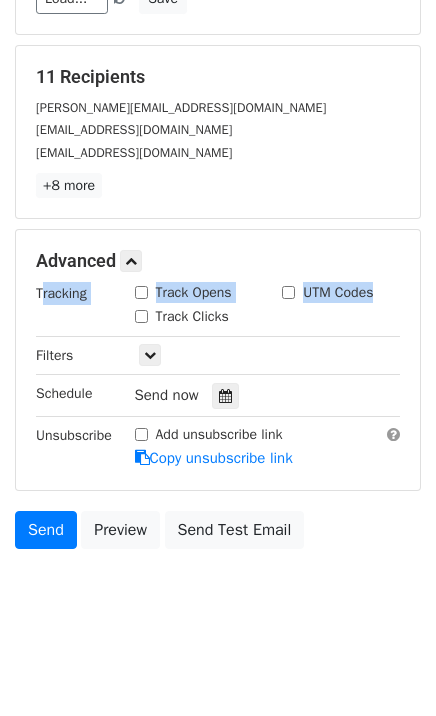 click on "Track Opens" at bounding box center (141, 292) 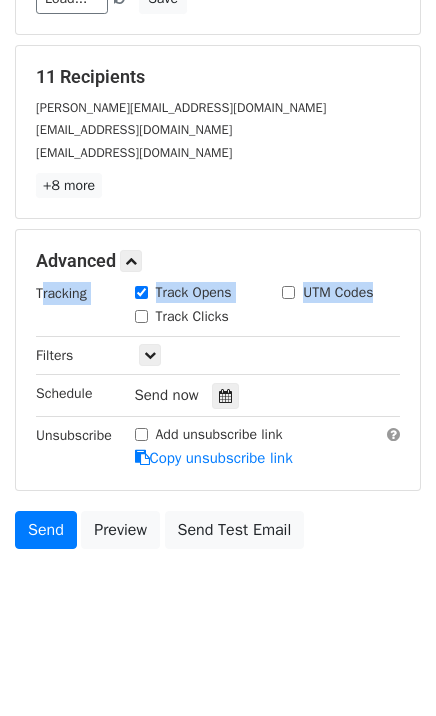 click on "Track Clicks" at bounding box center [141, 316] 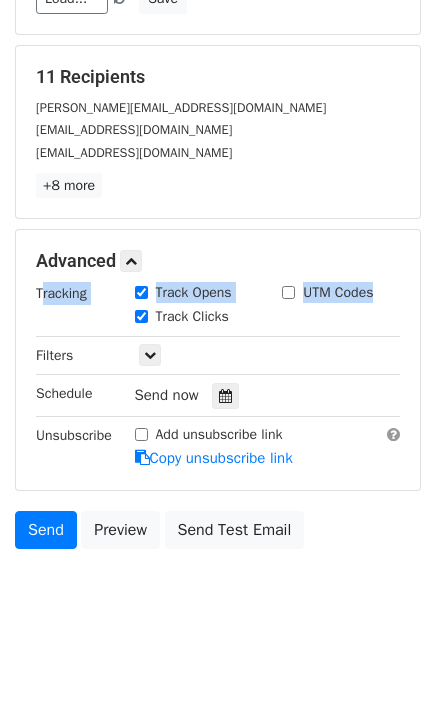 click on "UTM Codes" at bounding box center [288, 292] 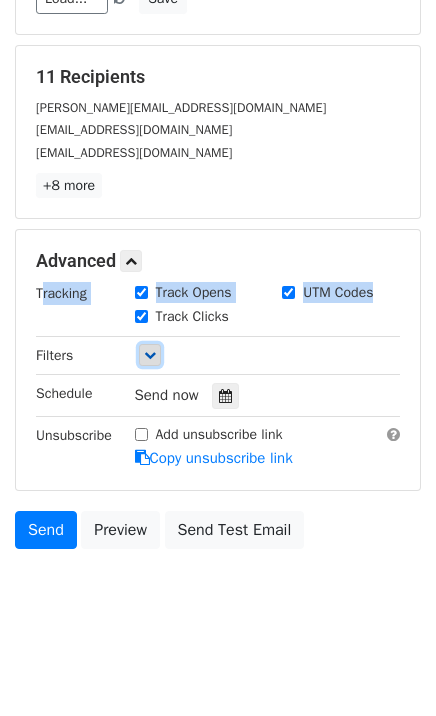 click at bounding box center (150, 355) 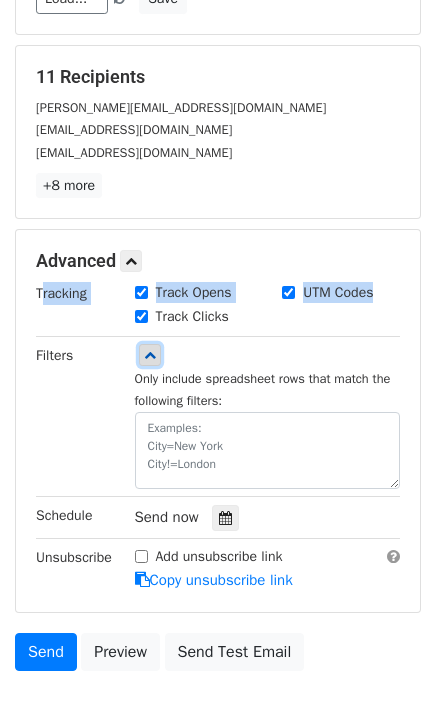 click at bounding box center (150, 355) 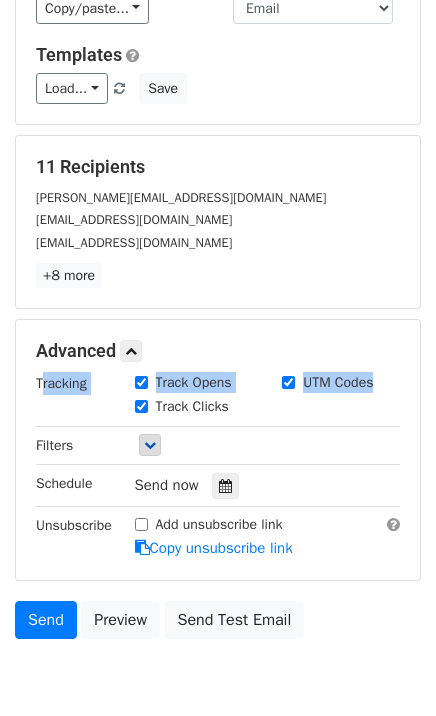 scroll, scrollTop: 335, scrollLeft: 0, axis: vertical 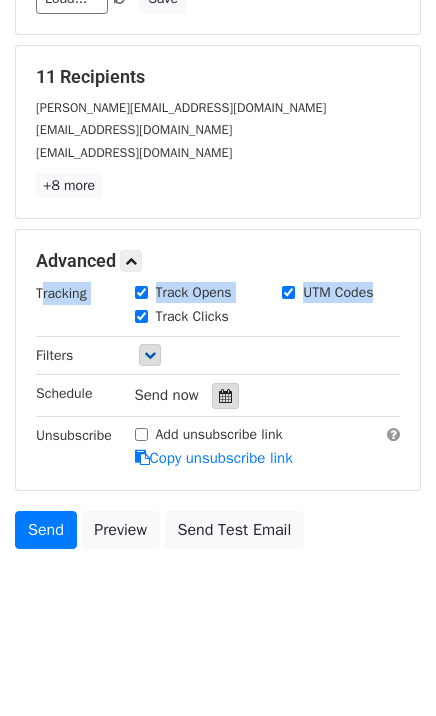 click at bounding box center [225, 396] 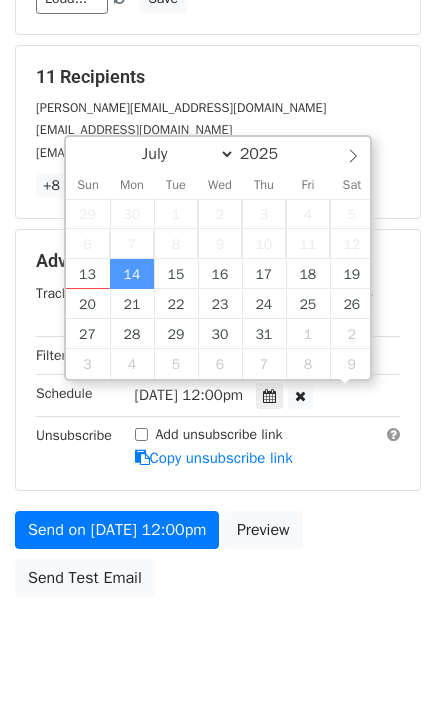 scroll, scrollTop: 0, scrollLeft: 0, axis: both 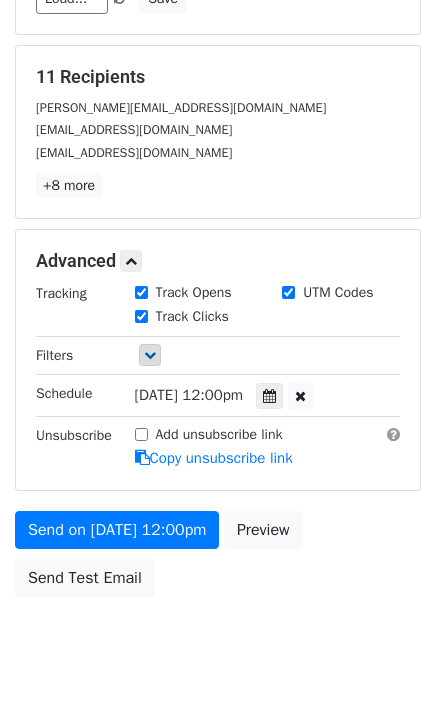 click on "Send on Jul 14 at 12:00pm
Preview
Send Test Email" at bounding box center [218, 559] 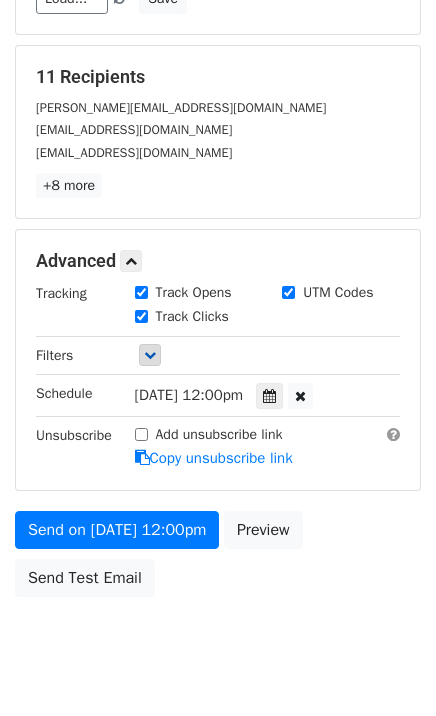 click on "Mon, Jul 14, 12:00pm" at bounding box center [189, 395] 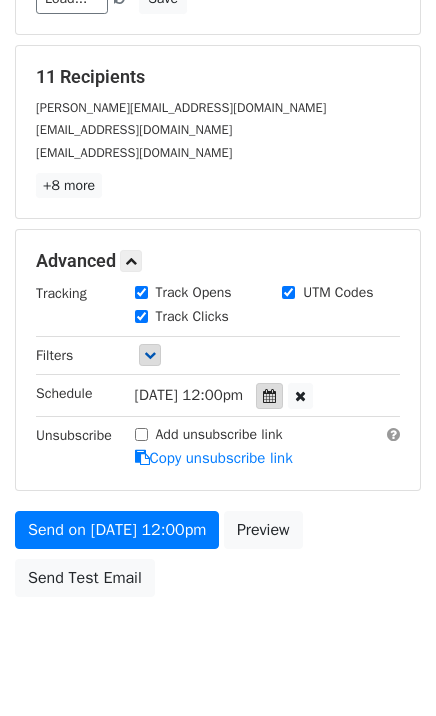 click at bounding box center [269, 396] 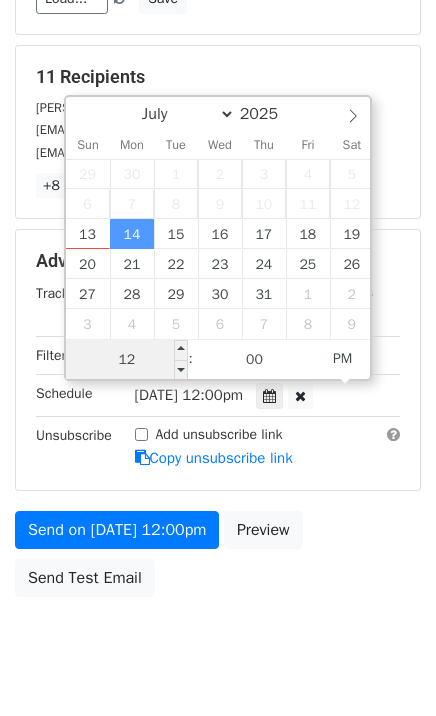 click on "12" at bounding box center (127, 360) 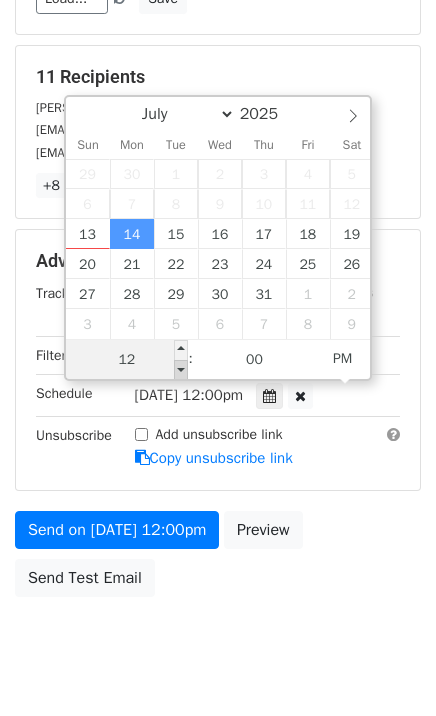 type on "2025-07-14 11:00" 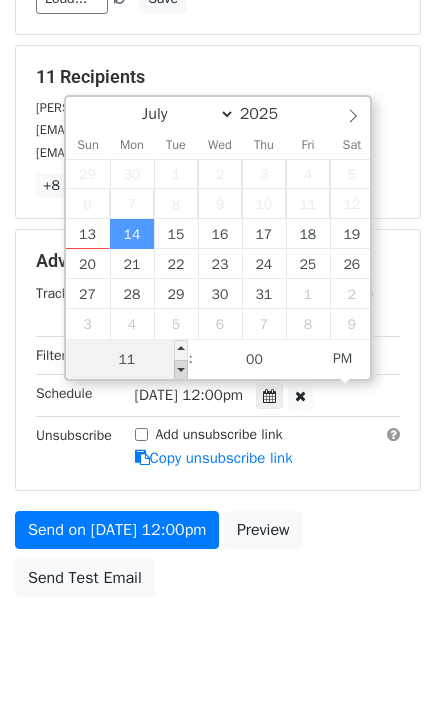 click at bounding box center [181, 370] 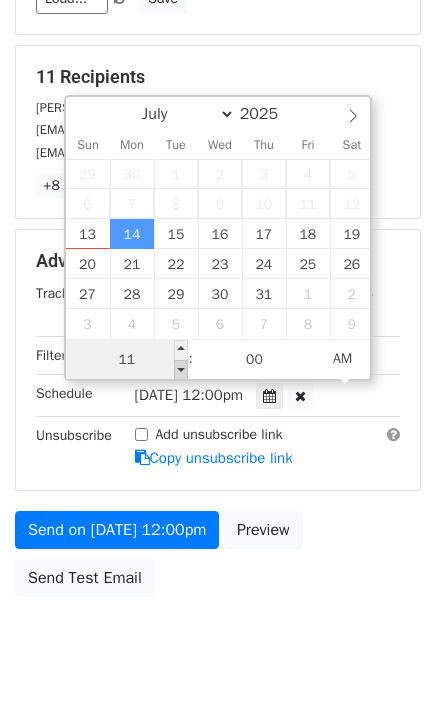 type on "2025-08-05 11:00" 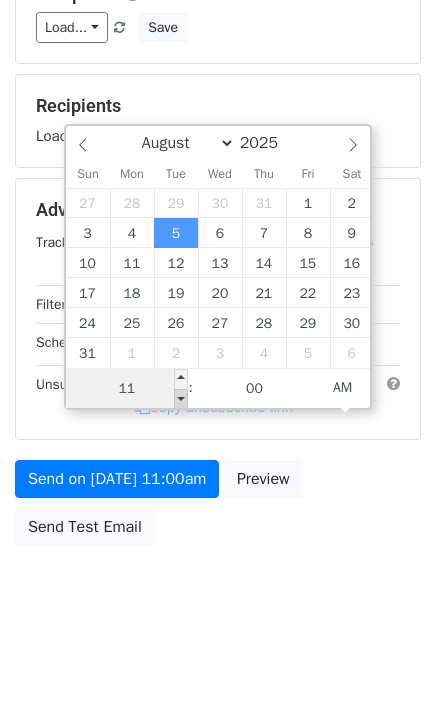 scroll, scrollTop: 303, scrollLeft: 0, axis: vertical 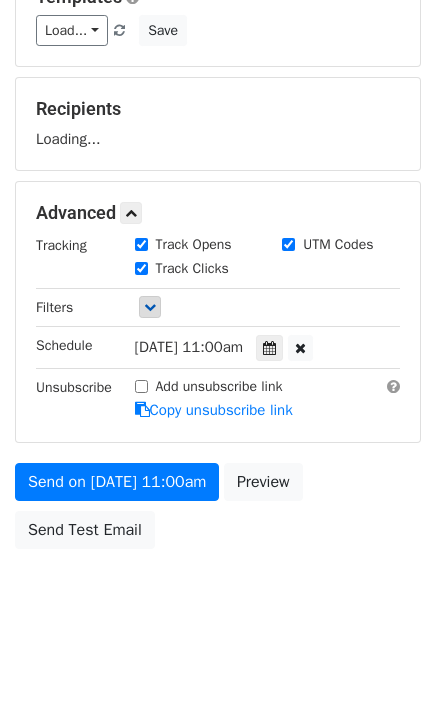 click on "Tracking
Track Opens
UTM Codes
Track Clicks
Filters
Only include spreadsheet rows that match the following filters:
Schedule
Tue, Aug 5, 11:00am
2025-08-05 11:00
Unsubscribe
Add unsubscribe link
Copy unsubscribe link" at bounding box center (218, 328) 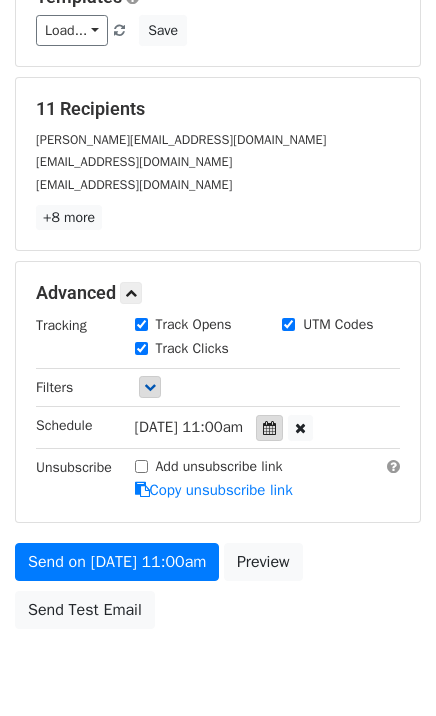 click at bounding box center [269, 428] 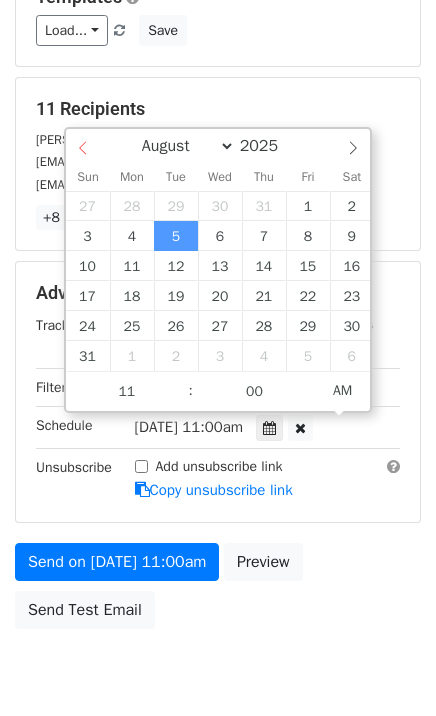 select on "6" 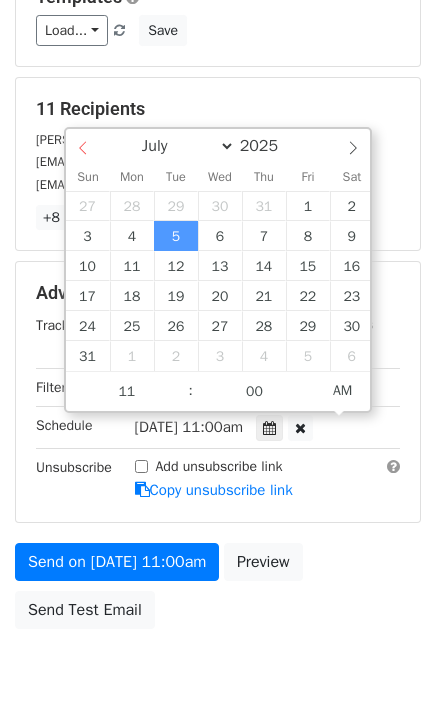 click on "July August September October November December 2025" at bounding box center [218, 146] 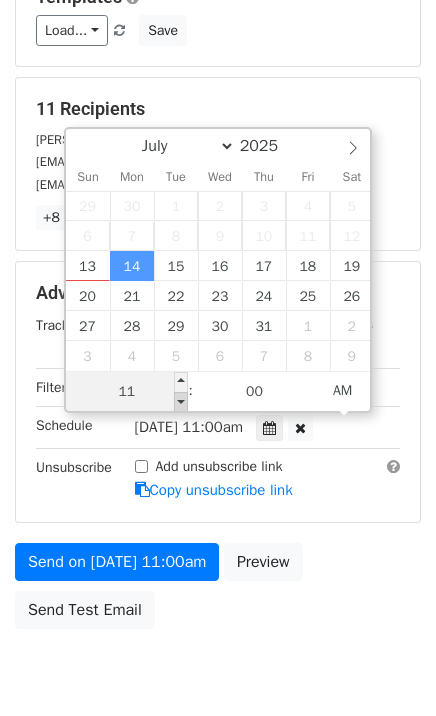 type on "2025-07-14 10:00" 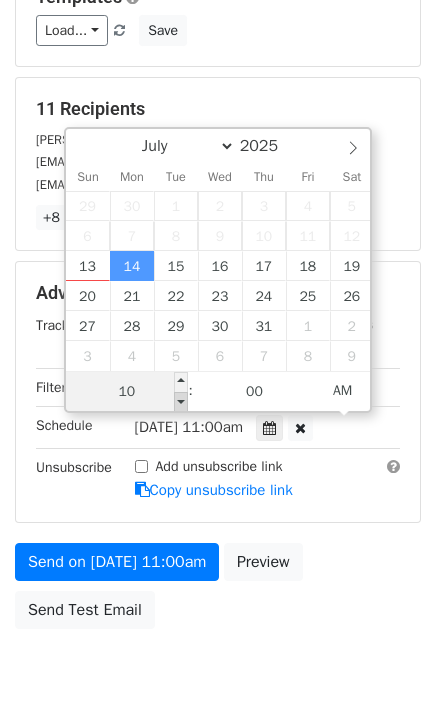 click at bounding box center [181, 402] 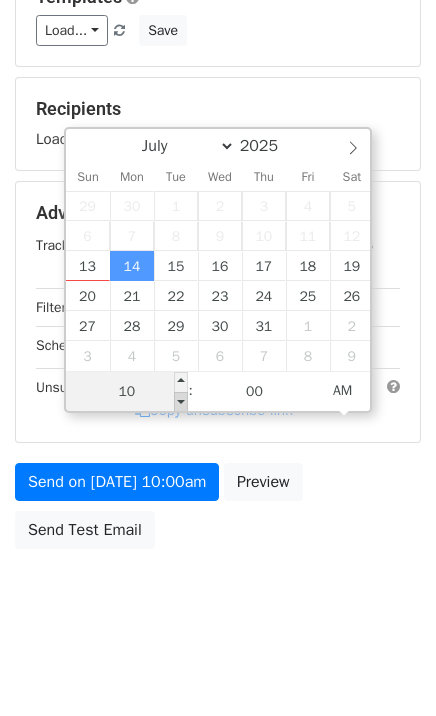 type on "2025-07-14 09:00" 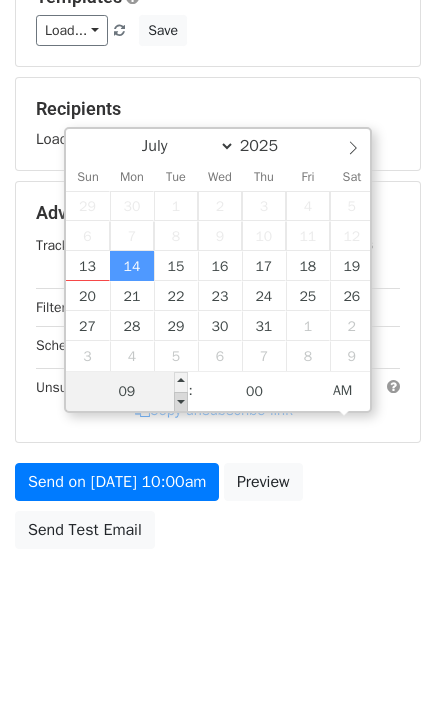 click at bounding box center (181, 402) 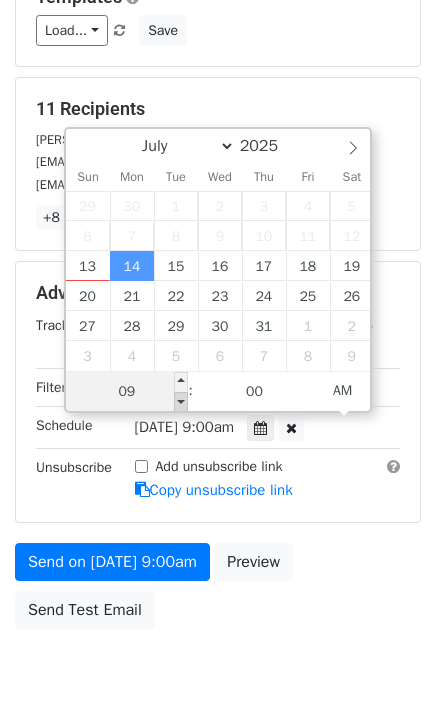 type on "2025-07-14 08:00" 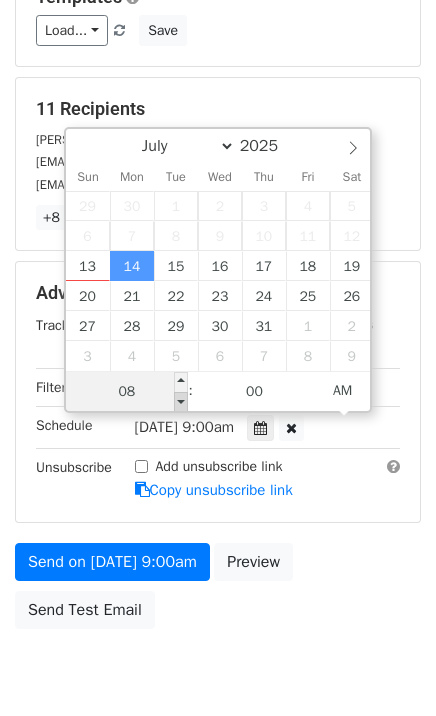 click at bounding box center [181, 402] 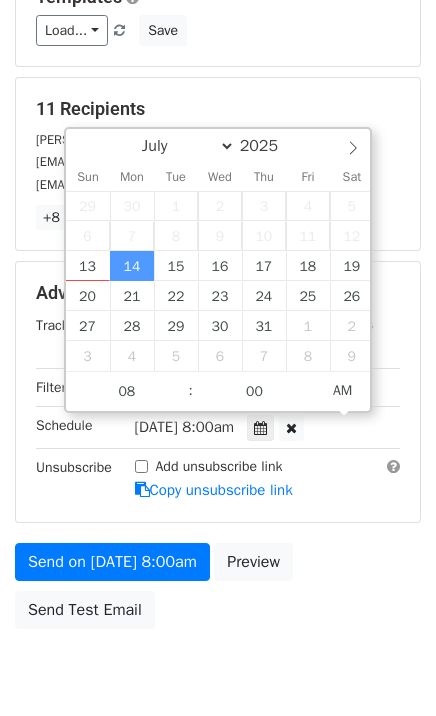 click on "Variables
Copy/paste...
{{First Name}}
{{Email}}
Email column
First Name
Email
Templates
Load...
No templates saved
Save
11 Recipients
aaron@recruitingguy.com
celledge@thnb.bank
charlesp@cisoevents.com
+8 more
11 Recipients
×
aaron@recruitingguy.com
celledge@thnb.bank
charlesp@cisoevents.com
garrett@rejuvmedical.com
levahi@gmail.com
jason.jiang@apcapitalinvestment.com
kumar@turingsaas.com
mark.logiurato@csireg.com
Ravi.Subramanyan@symphonyai.com
tmoule@eaa.org
zubin_bagwadia@harvard.edu
Close
Advanced
Tracking
Track Opens
UTM Codes
Track Clicks
Filters
Only include spreadsheet rows that match the following filters:
Schedule" at bounding box center [218, 261] 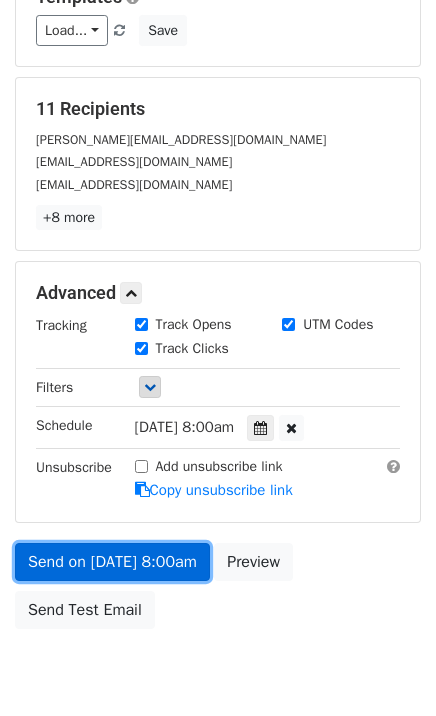 click on "Send on Jul 14 at 8:00am" at bounding box center [112, 562] 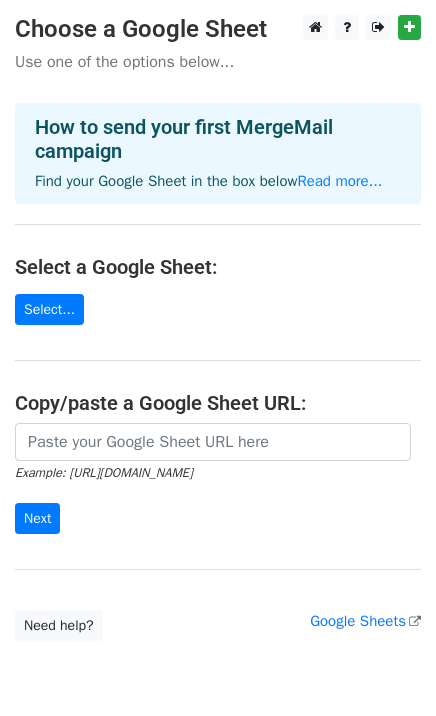 scroll, scrollTop: 0, scrollLeft: 0, axis: both 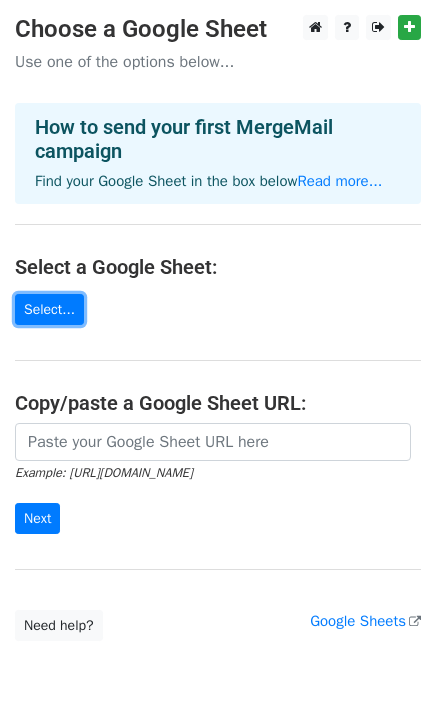 click on "Select..." at bounding box center (49, 309) 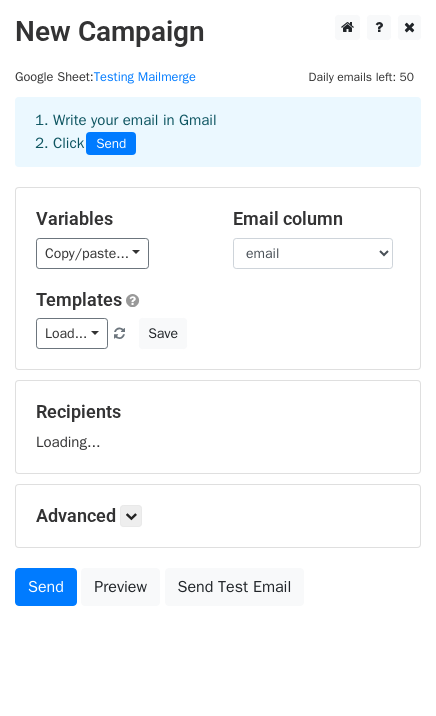 scroll, scrollTop: 0, scrollLeft: 0, axis: both 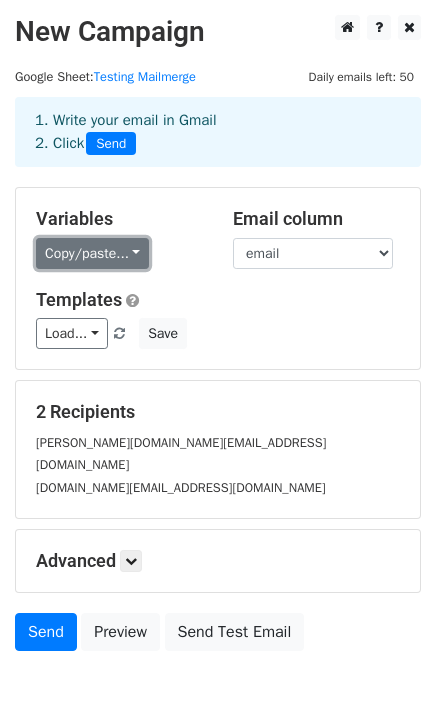 click on "Copy/paste..." at bounding box center (92, 253) 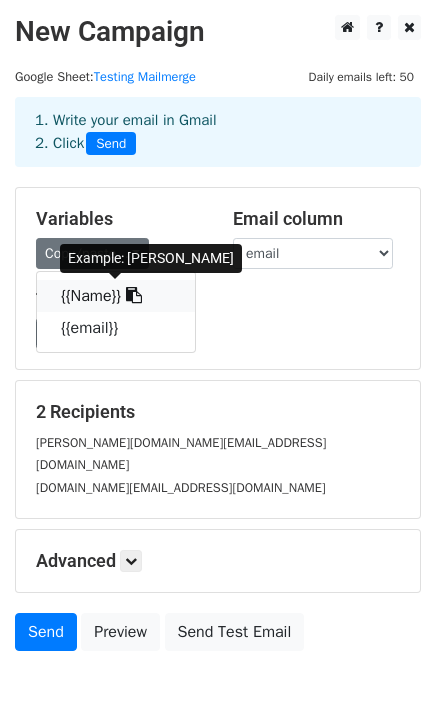 click on "{{Name}}" at bounding box center (116, 296) 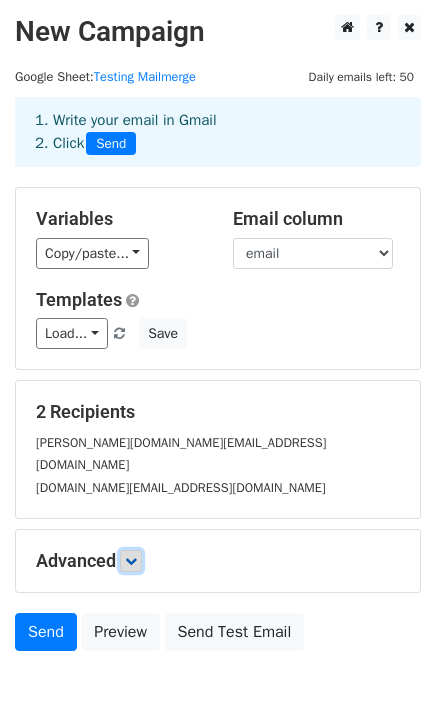 click at bounding box center [131, 561] 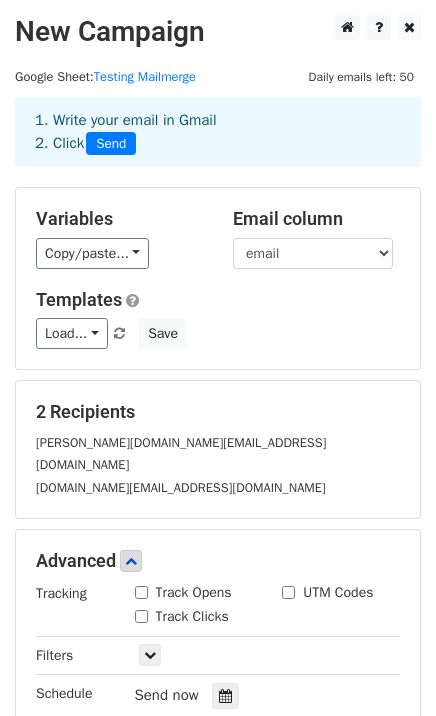 click on "Track Opens" at bounding box center (141, 592) 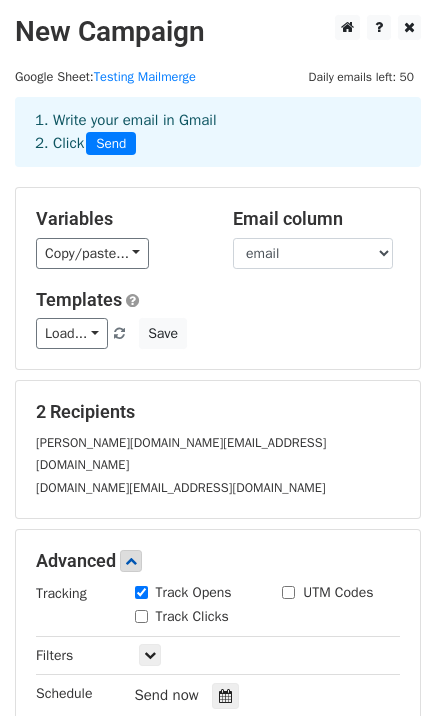 click on "Track Clicks" at bounding box center [182, 616] 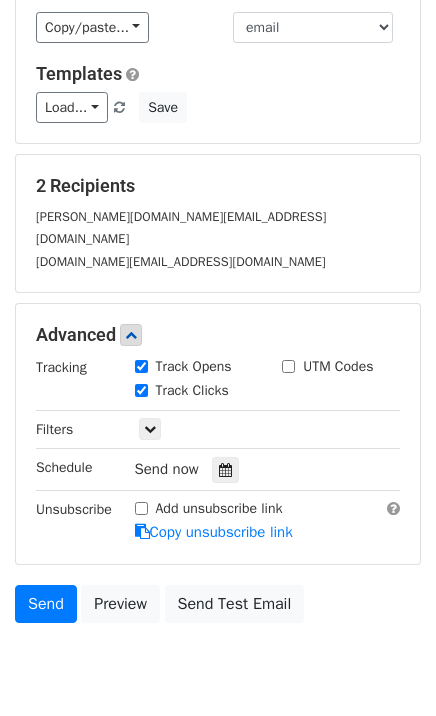 scroll, scrollTop: 277, scrollLeft: 0, axis: vertical 